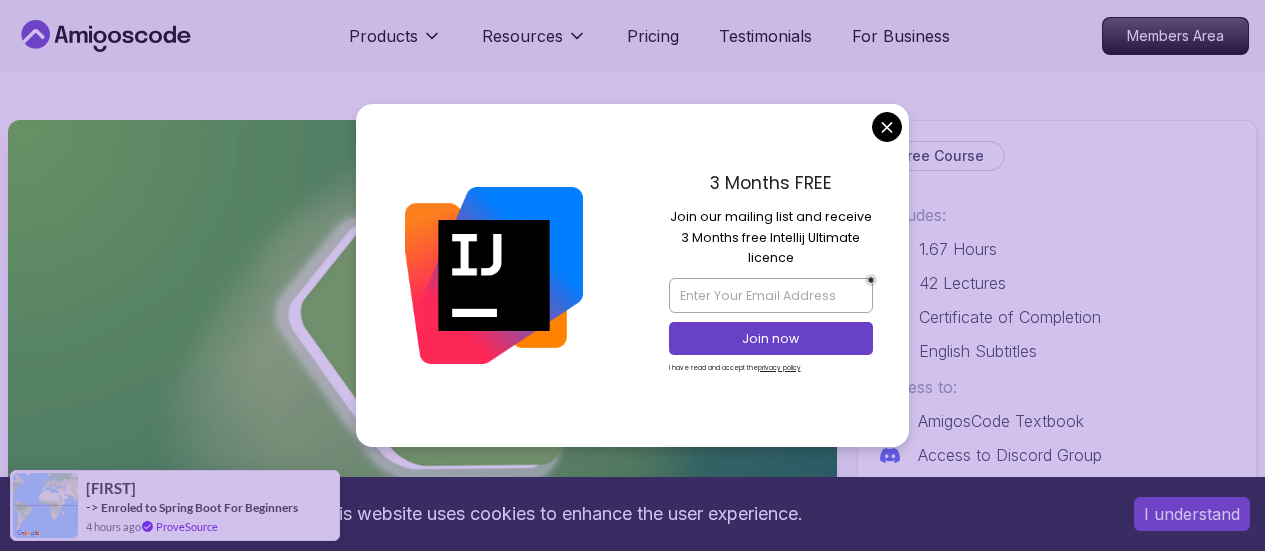 scroll, scrollTop: 0, scrollLeft: 0, axis: both 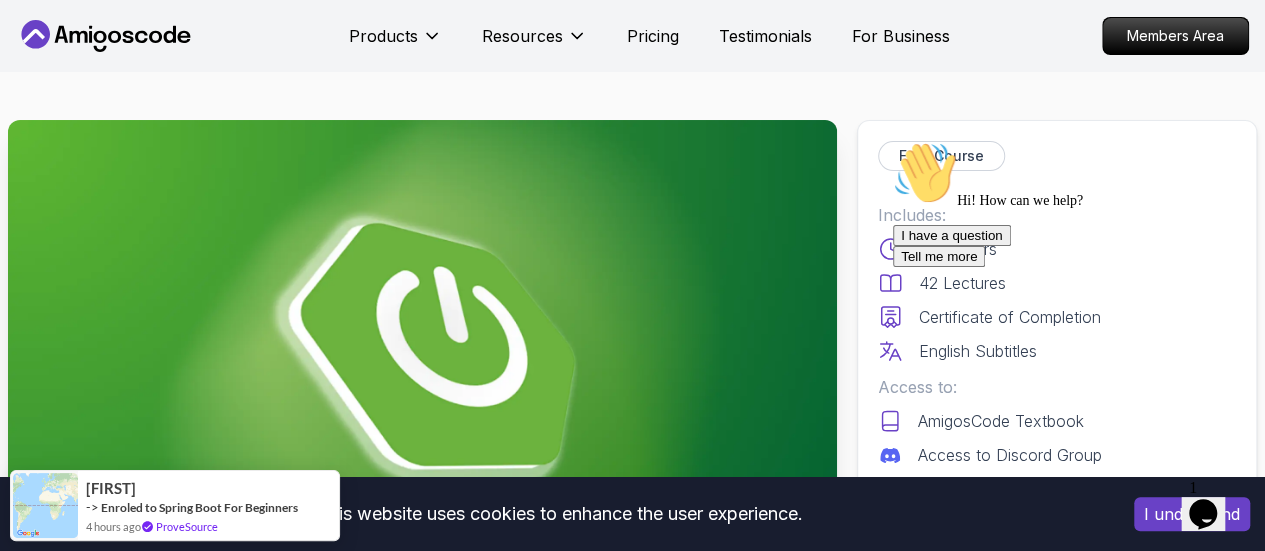 click on "This website uses cookies to enhance the user experience. I understand Products Resources Pricing Testimonials For Business Members Area Products Resources Pricing Testimonials For Business Members Area Spring Boot for Beginners Build a CRUD API with Spring Boot and PostgreSQL database using Spring Data JPA and Spring AI [FIRST] [LAST]  /   Instructor Free Course Includes: 1.67 Hours 42 Lectures Certificate of Completion English Subtitles Access to: AmigosCode Textbook Access to Discord Group IntelliJ IDEA Ultimate Enroll for Free Share this Course or Copy link Got a Team of 5 or More? With one subscription, give your entire team access to all courses and features. Check our Business Plan [FIRST] [LAST]  /   Instructor What you will learn java spring spring-boot postgres terminal ai git github chatgpt The Basics of Spring - Learn the fundamental concepts and features of the Spring framework. Spring Boot - Understand how to use Spring Boot to simplify the development of Spring applications." at bounding box center [632, 5231] 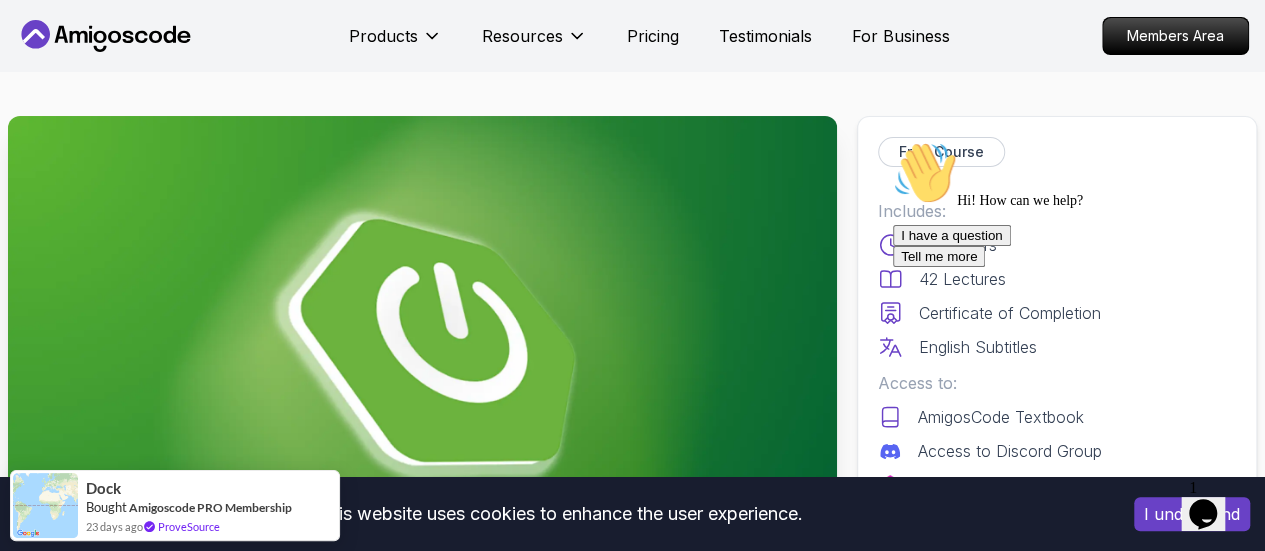 scroll, scrollTop: 0, scrollLeft: 0, axis: both 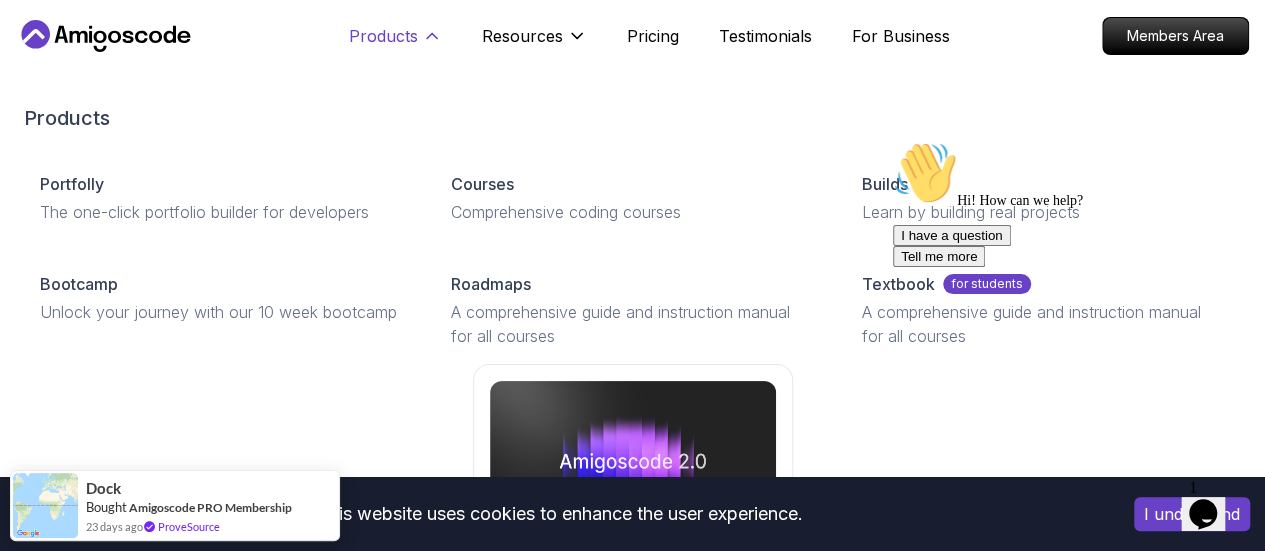 click on "Products" at bounding box center [383, 36] 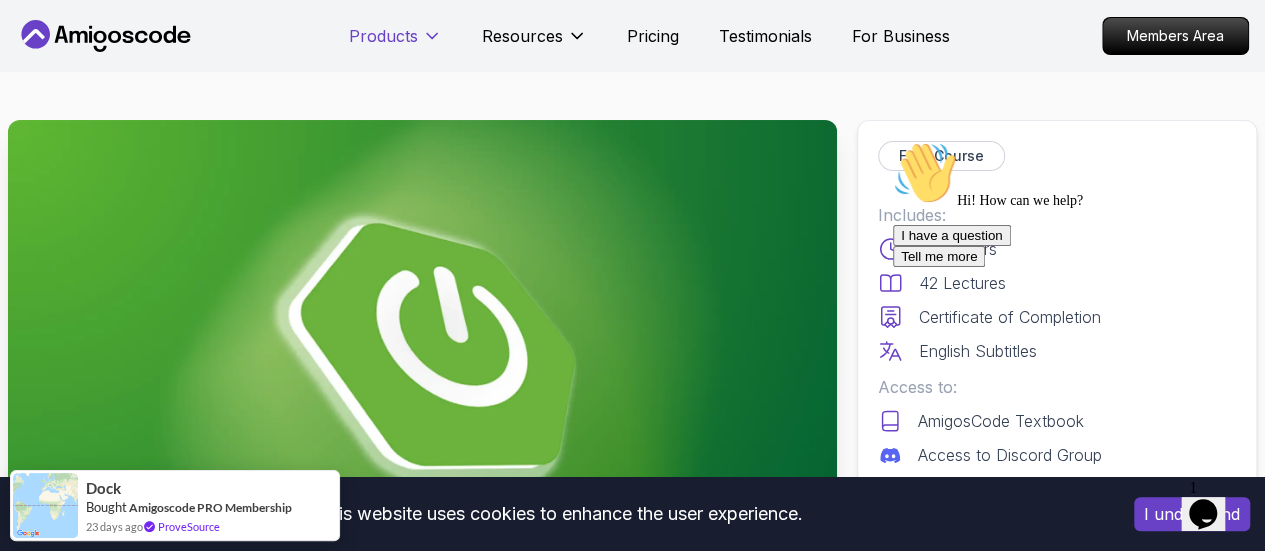 click on "Products" at bounding box center (383, 36) 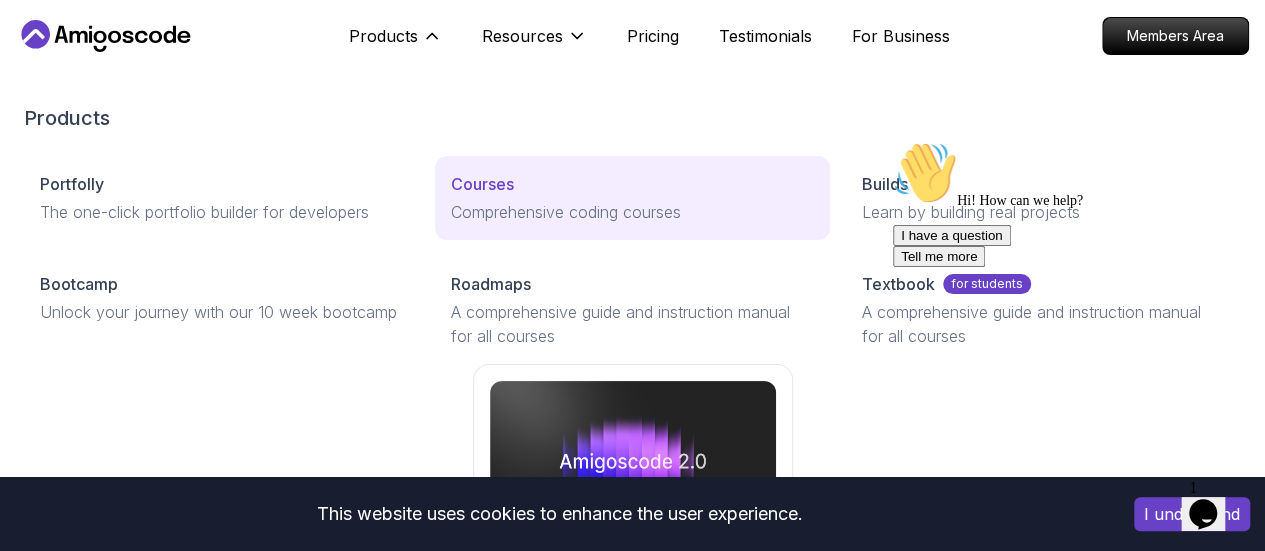 click on "Courses" at bounding box center (482, 184) 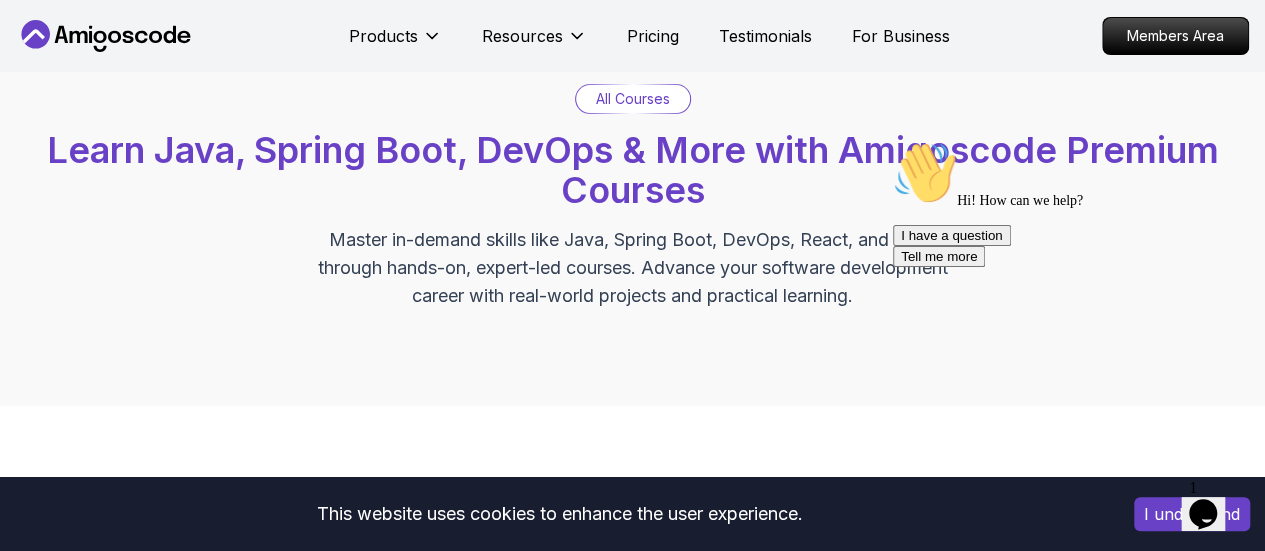 scroll, scrollTop: 0, scrollLeft: 0, axis: both 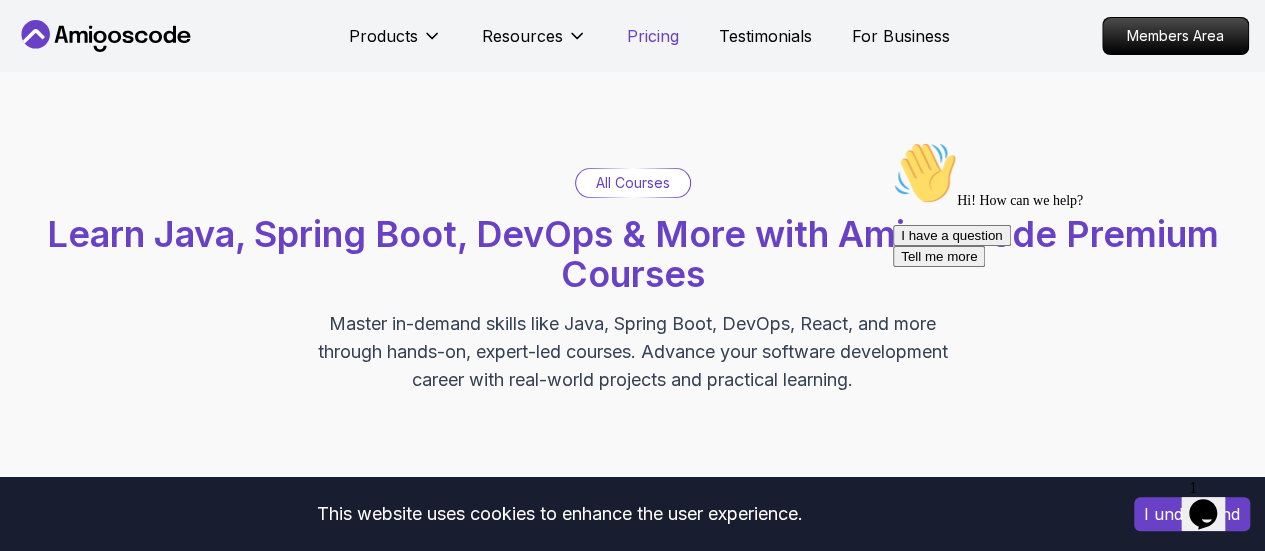 click on "Pricing" at bounding box center (653, 36) 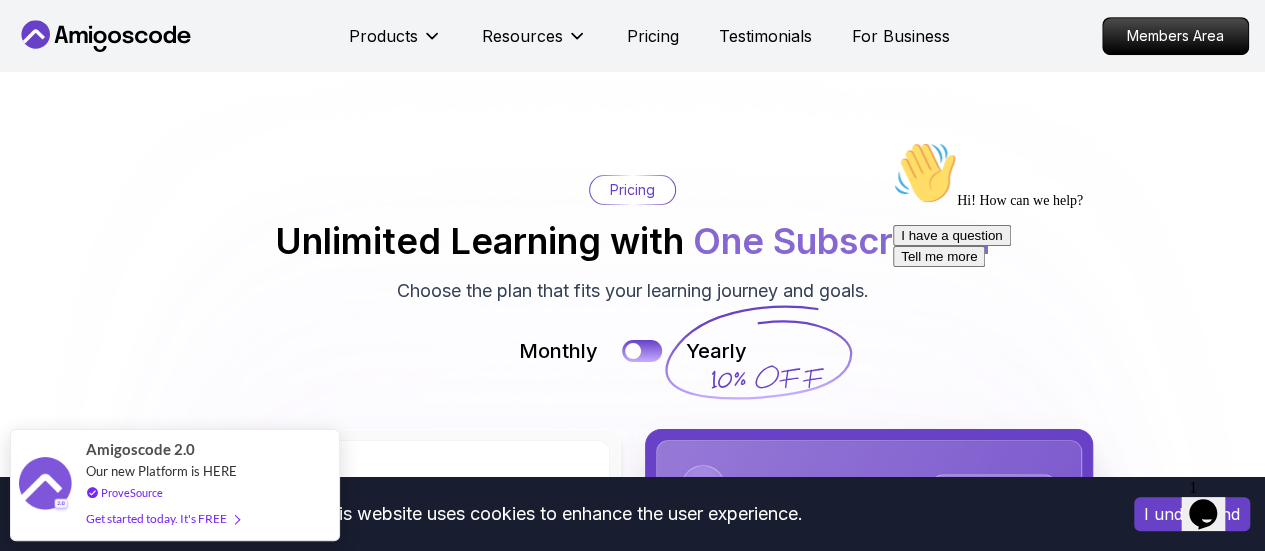 scroll, scrollTop: 4368, scrollLeft: 0, axis: vertical 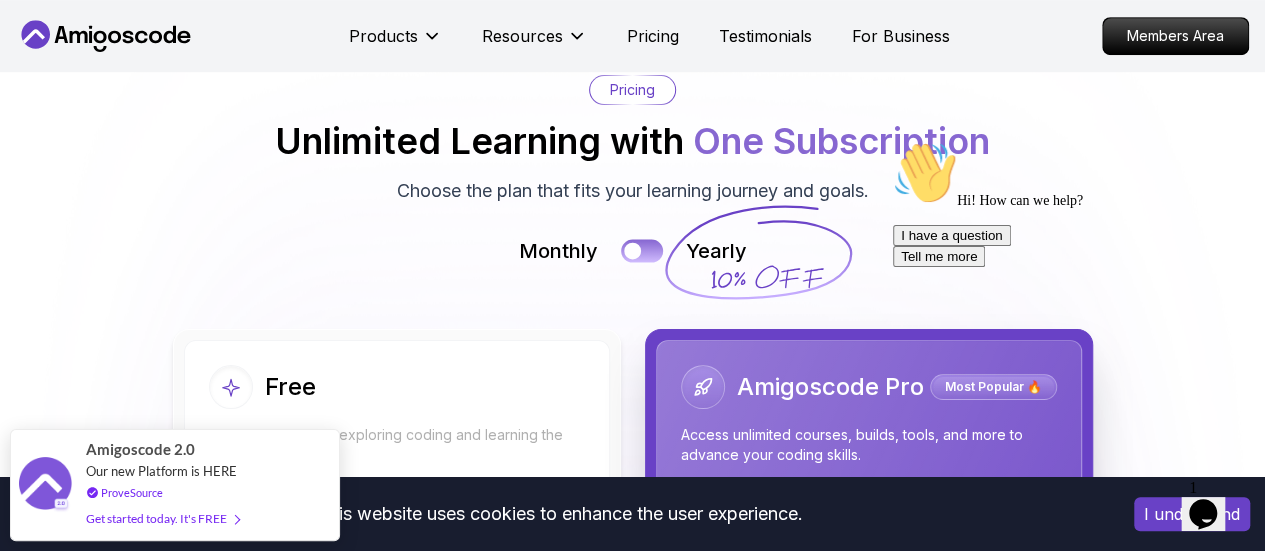 click at bounding box center (642, 251) 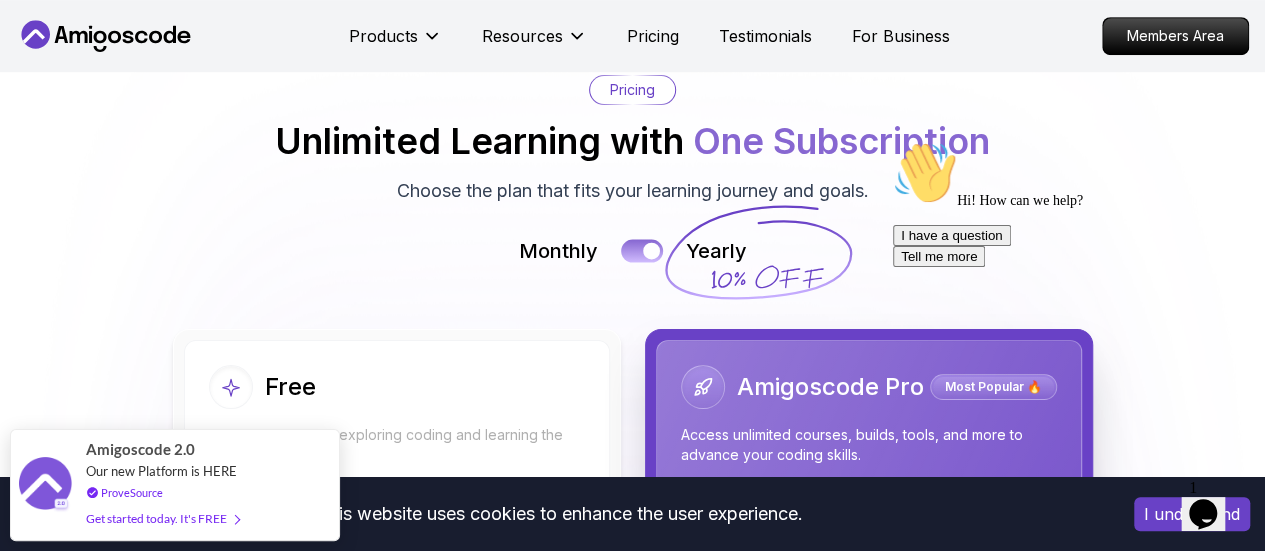 click at bounding box center (651, 251) 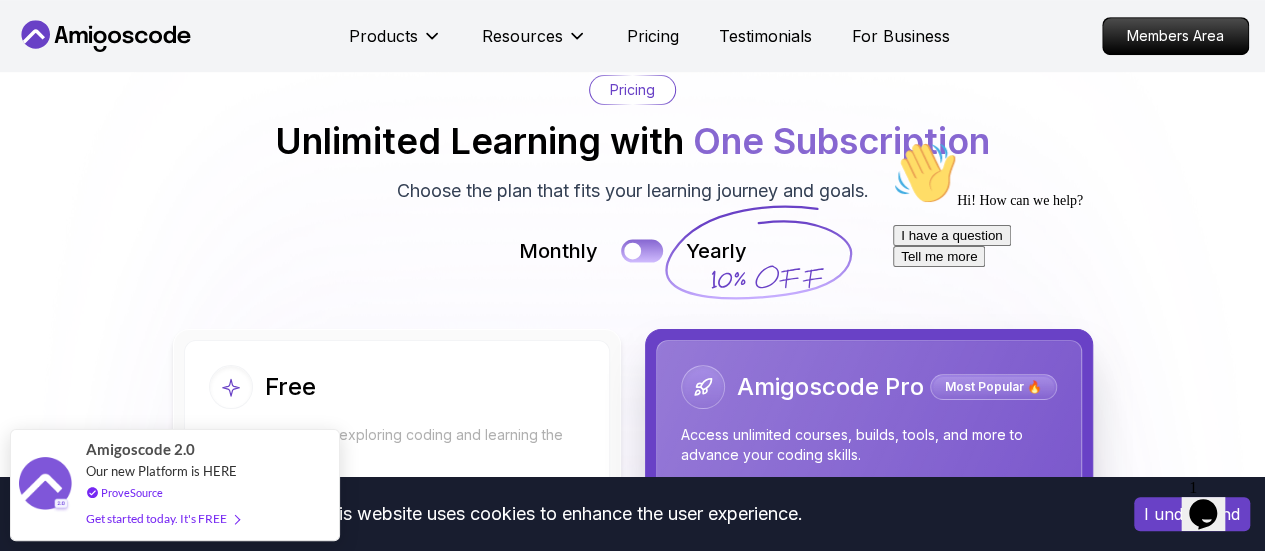 click at bounding box center (642, 251) 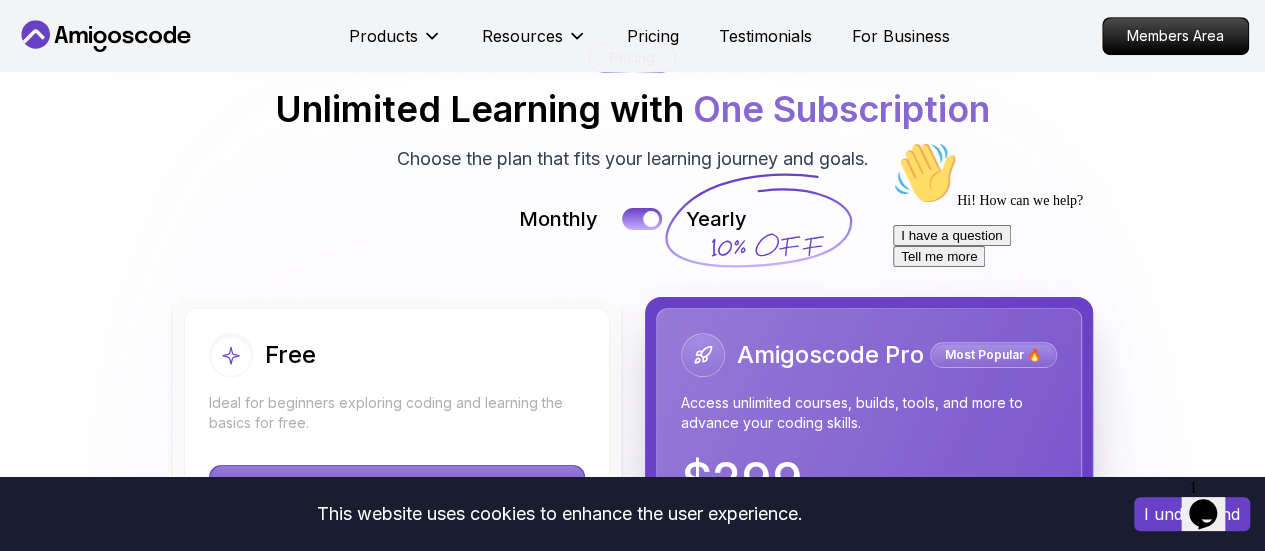 scroll, scrollTop: 4368, scrollLeft: 0, axis: vertical 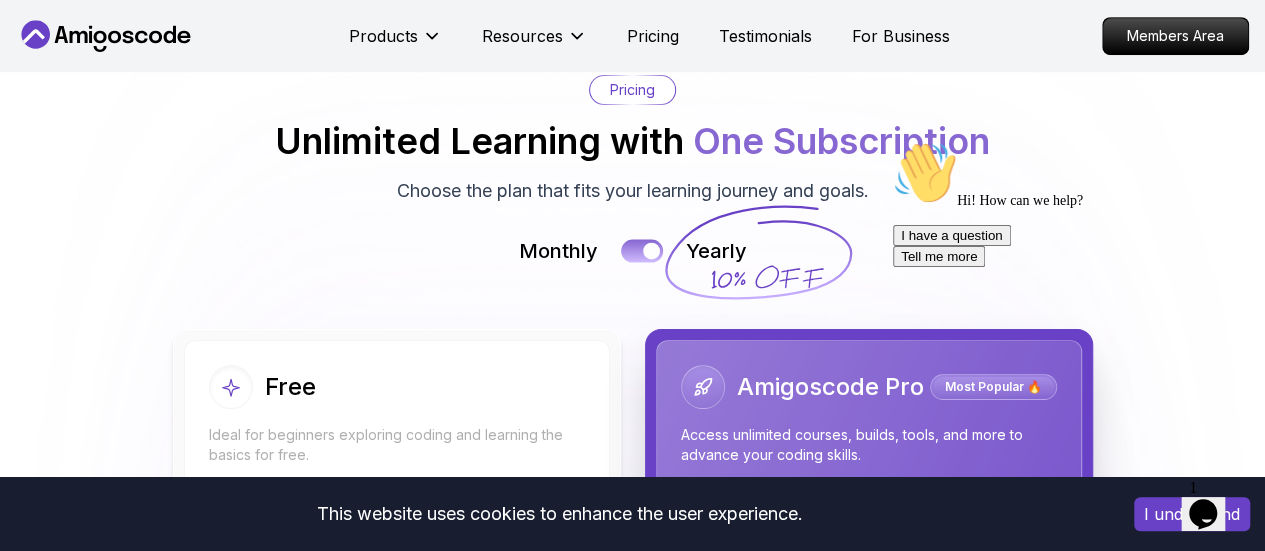 click at bounding box center [642, 251] 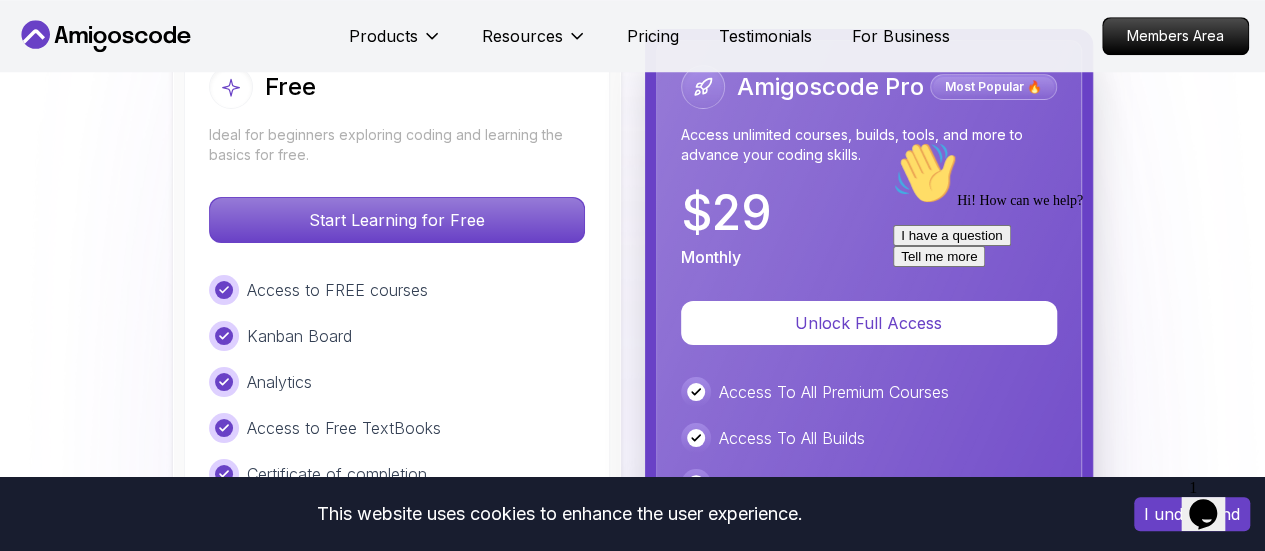 scroll, scrollTop: 4468, scrollLeft: 0, axis: vertical 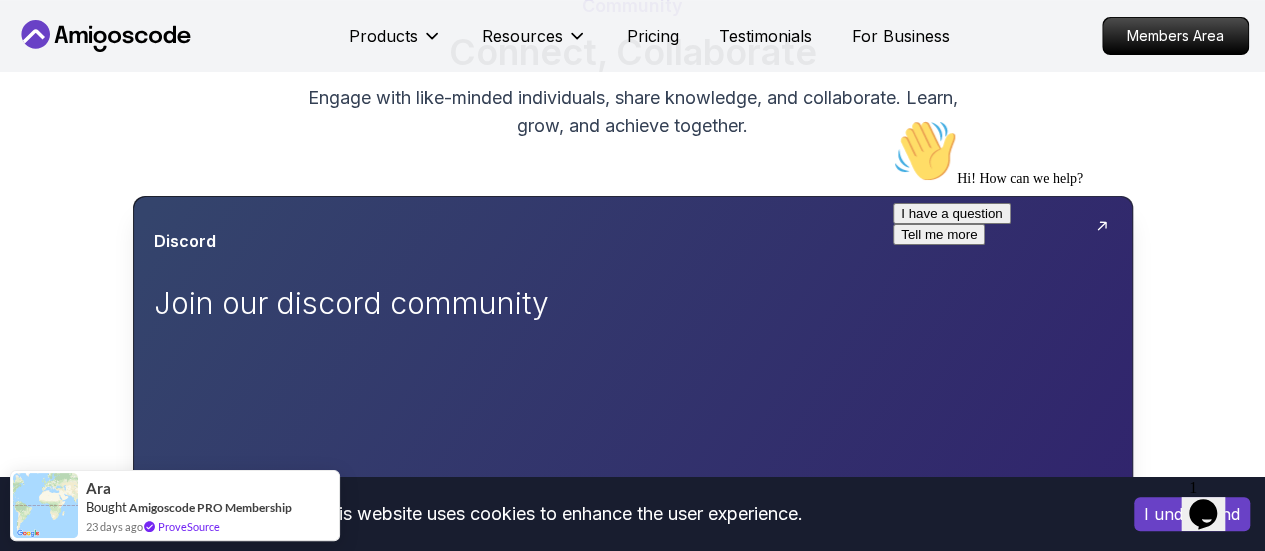 click on "Join our discord community" at bounding box center [379, 303] 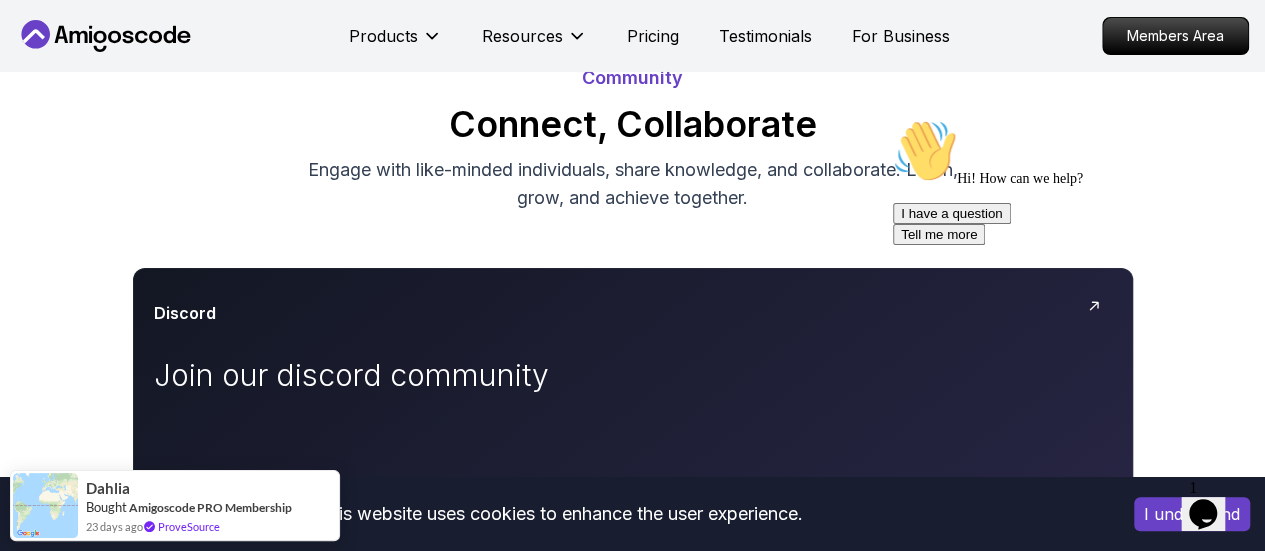 scroll, scrollTop: 300, scrollLeft: 0, axis: vertical 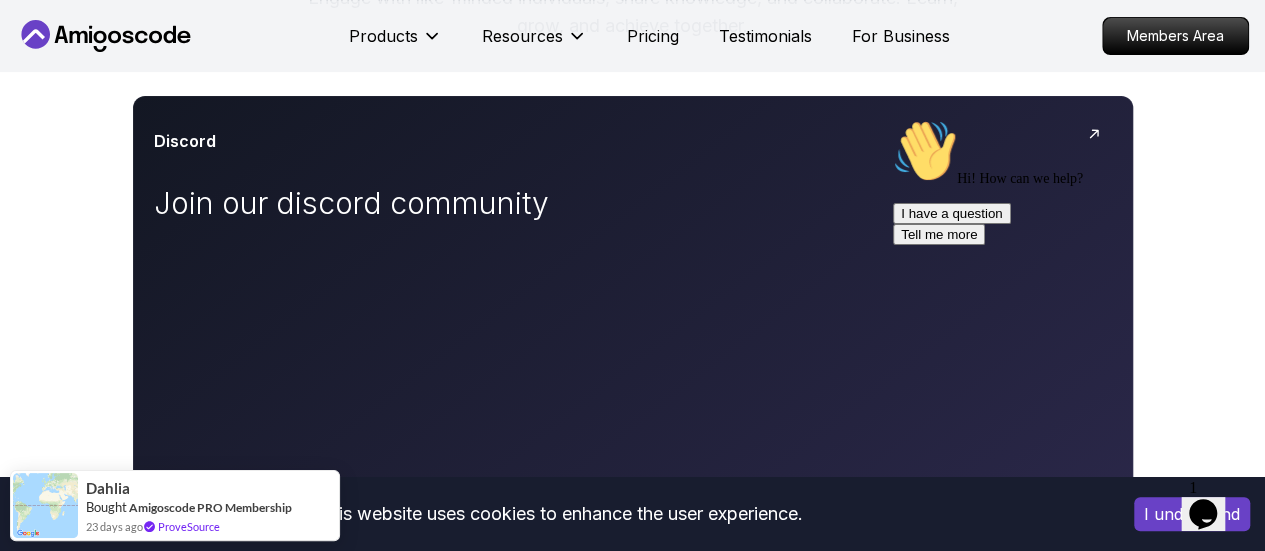 click on "Hi! How can we help? I have a question Tell me more" at bounding box center (1073, 182) 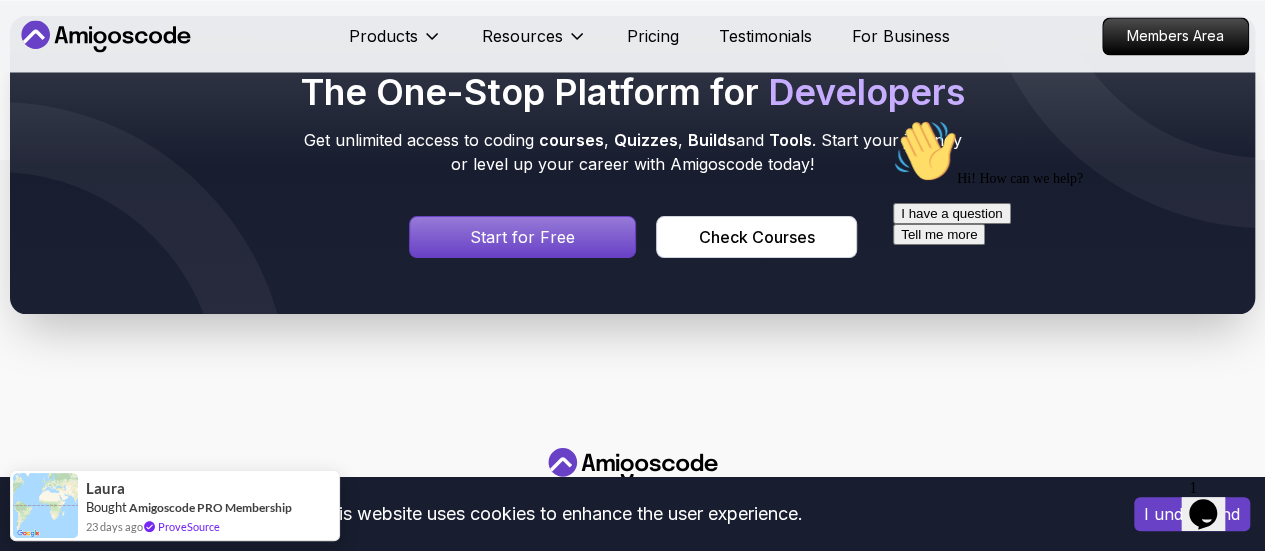 scroll, scrollTop: 1582, scrollLeft: 0, axis: vertical 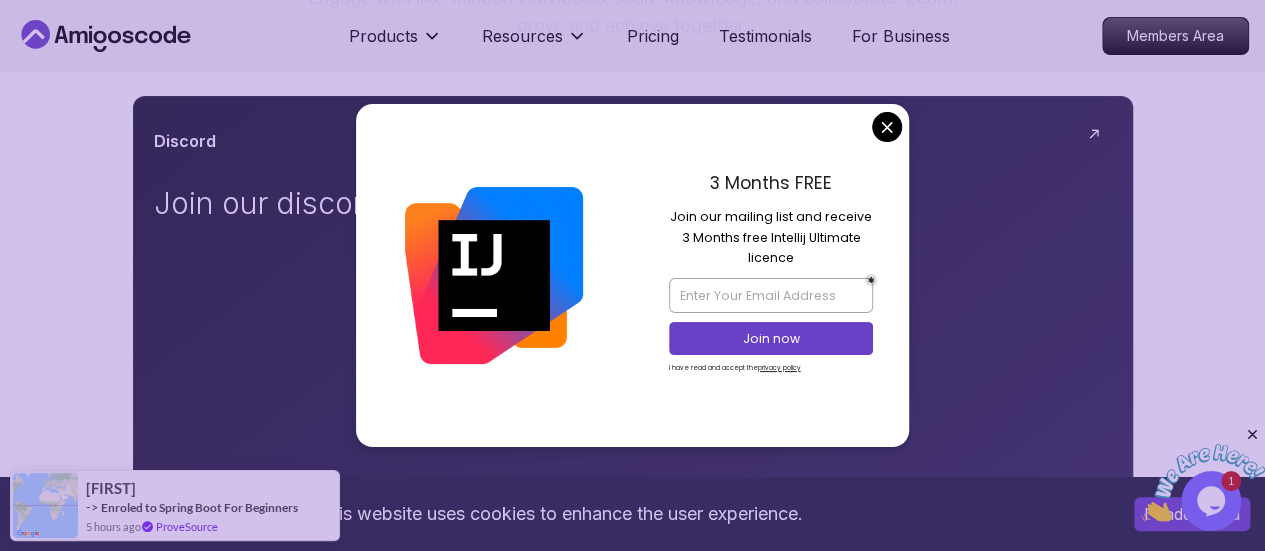 click on "This website uses cookies to enhance the user experience. I understand Products Resources Pricing Testimonials For Business Members Area Products Resources Pricing Testimonials For Business Members Area Community Connect, Collaborate   Engage with like-minded individuals, share knowledge, and collaborate. Learn, grow, and achieve together. Discord Join our discord community X (Twitter) Follow our content on X (Twitter) Join Youtube Watch our content on Youtube Join Linkedin Follow our content on Linkedin Join Facebook Join our Facebook group Join The One-Stop Platform for   Developers Get unlimited access to coding   courses ,   Quizzes ,   Builds  and   Tools . Start your journey or level up your career with Amigoscode today! Start for Free Check Courses JOIN OUR NEWSLETTER We'll send you a nice letter once per week. No spam. Submit PRODUCTS Portfolly Courses Builds soon Bootcamp Roadmaps Textbook RESOURCES Team Blogs Newsletter Community QUICK LINKS Pricing Testimonials Merch Support Legal Terms Privacy" at bounding box center (632, 1206) 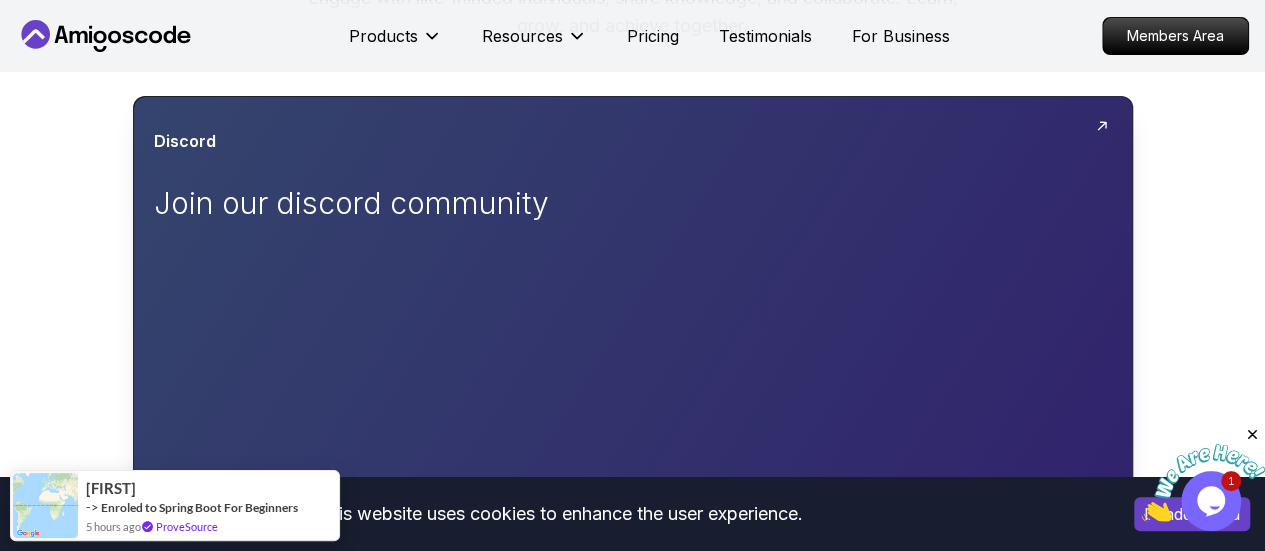 click 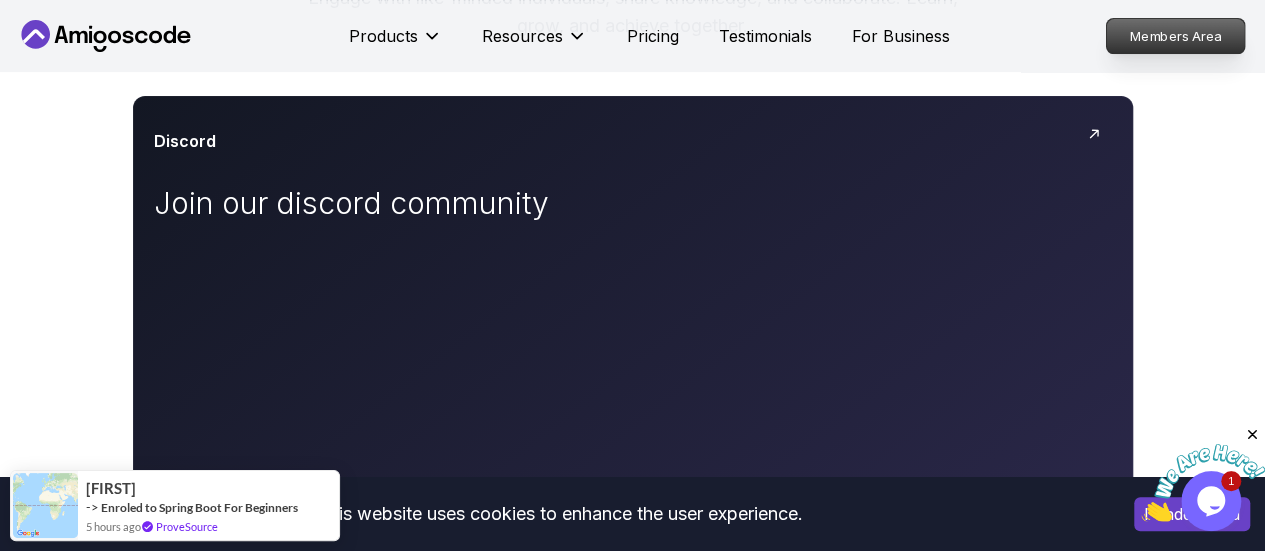 click on "Members Area" at bounding box center (1176, 36) 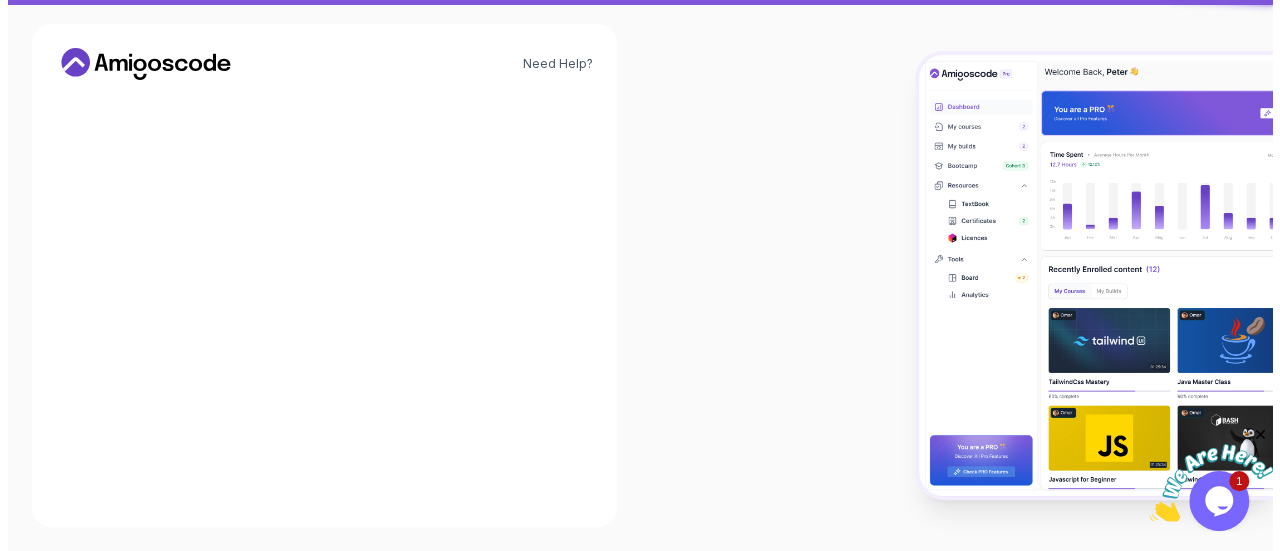 scroll, scrollTop: 0, scrollLeft: 0, axis: both 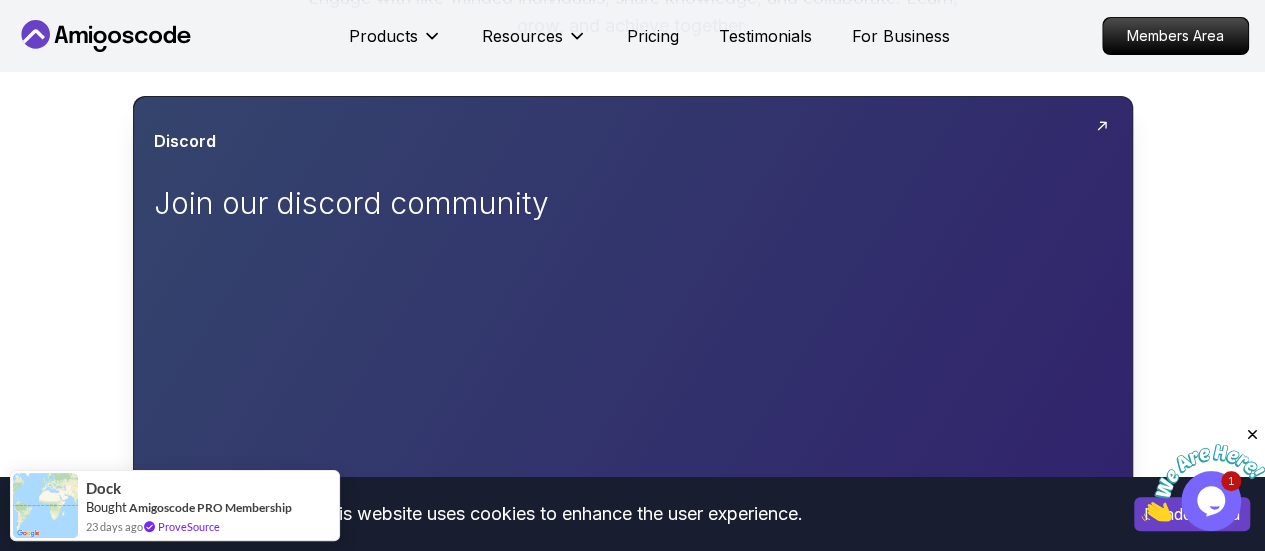 click 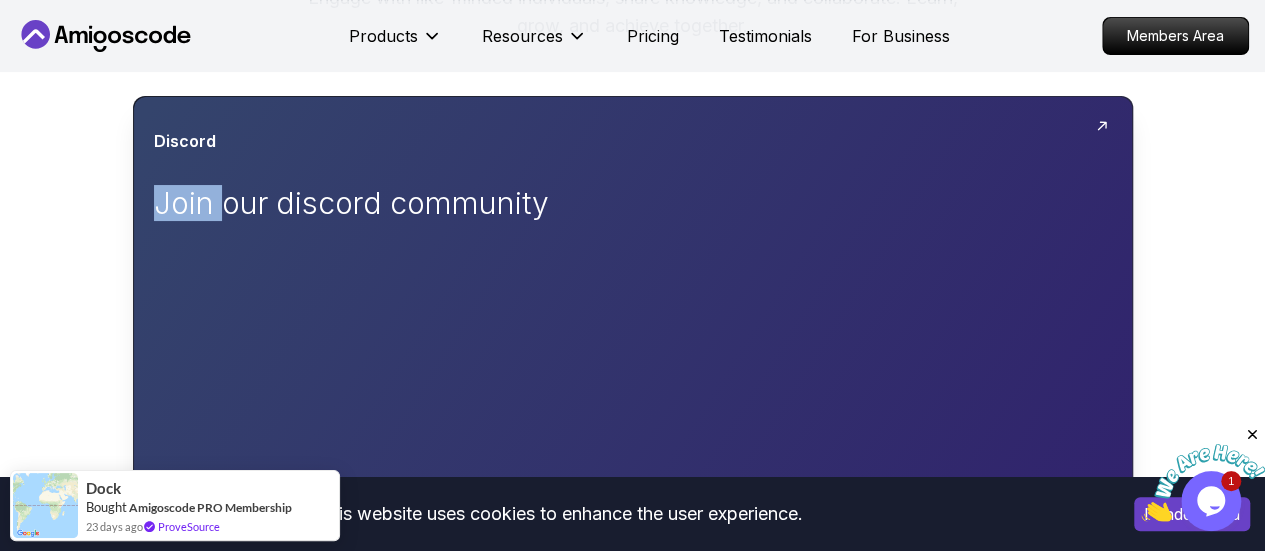 click 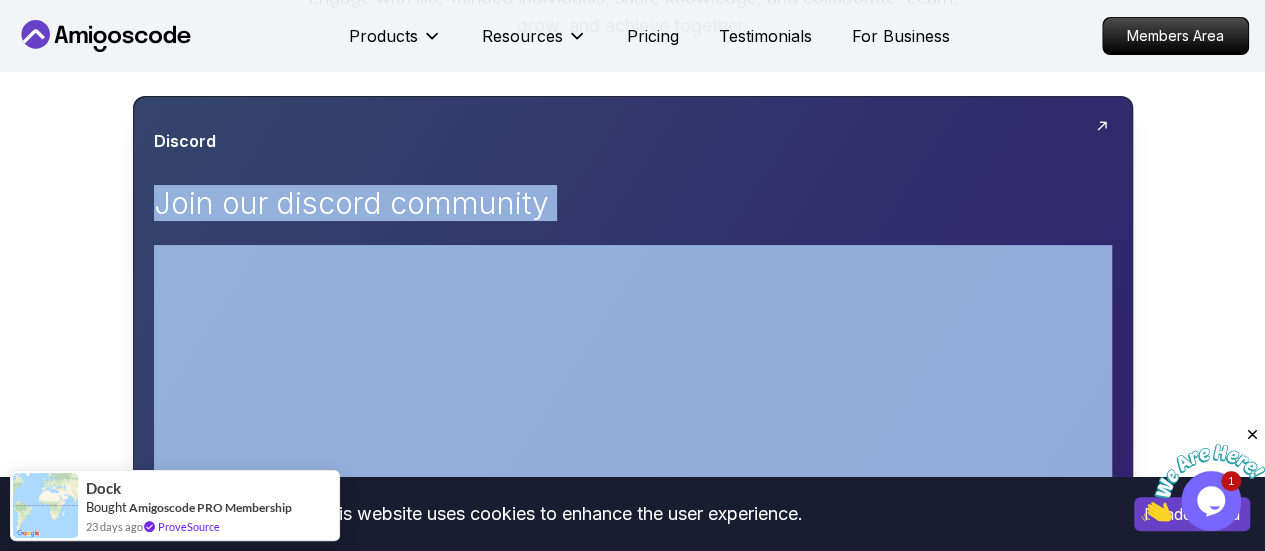 click 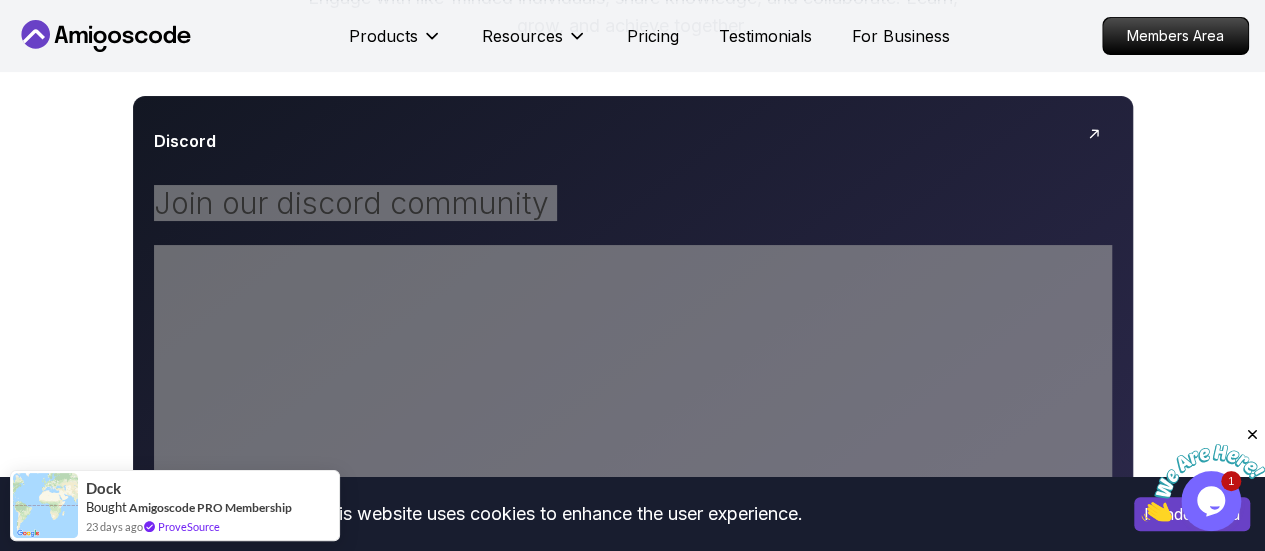 click at bounding box center (1252, 435) 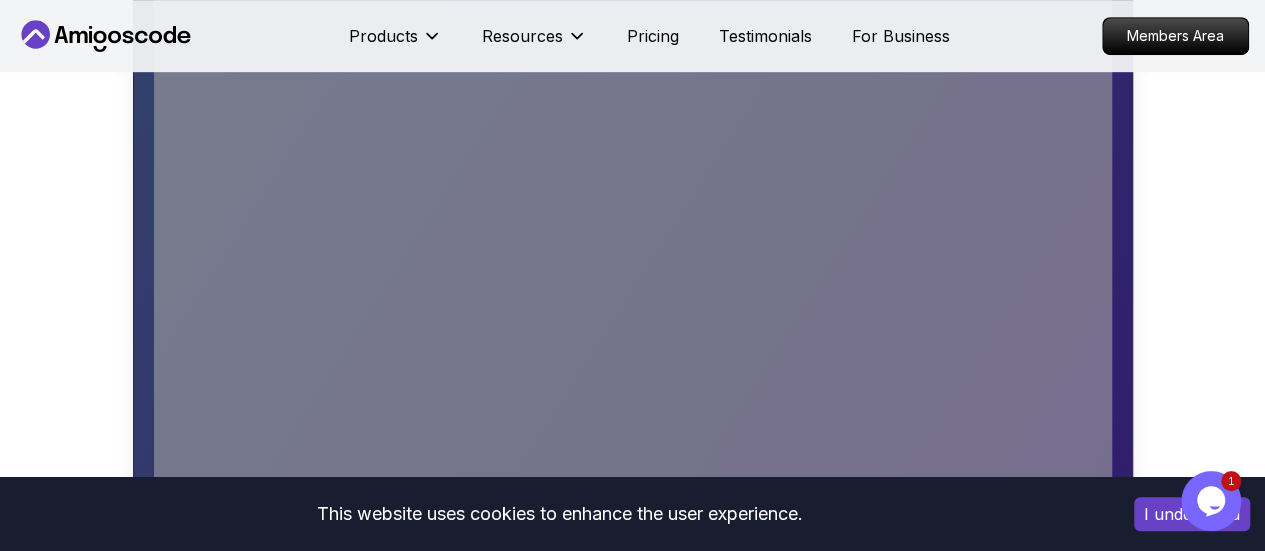 scroll, scrollTop: 300, scrollLeft: 0, axis: vertical 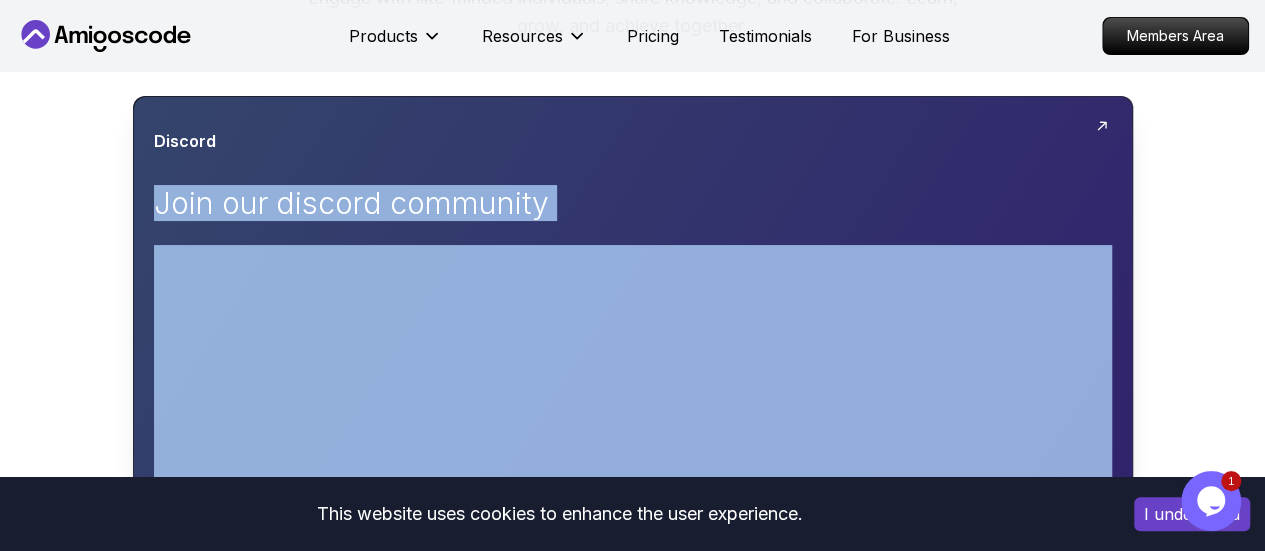 click on "Join our discord community" at bounding box center (379, 203) 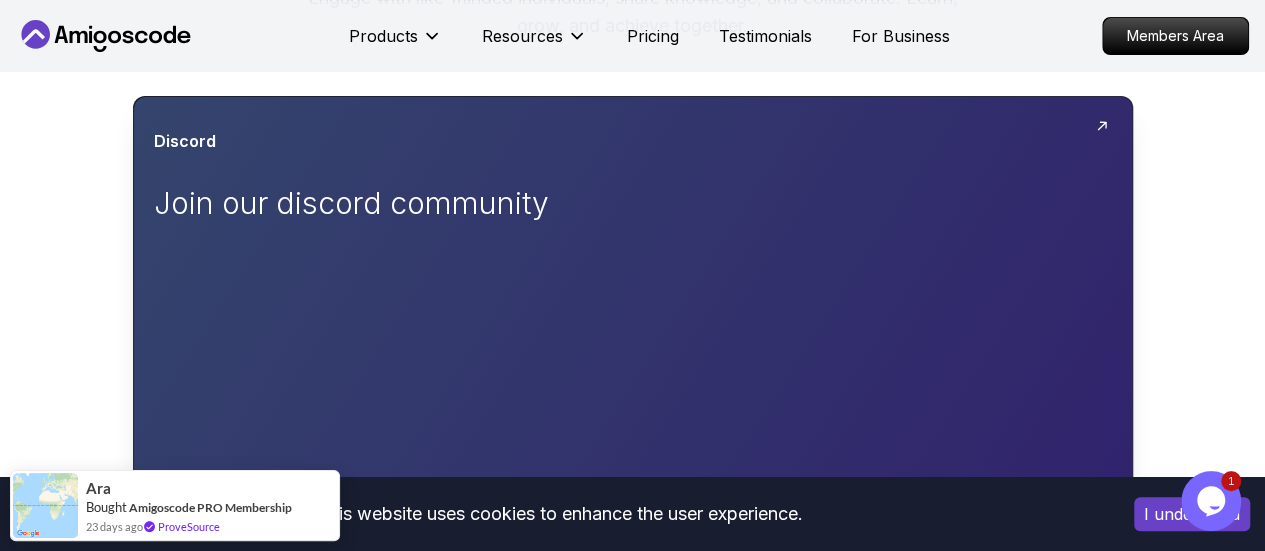 click on "Join our discord community" at bounding box center (379, 203) 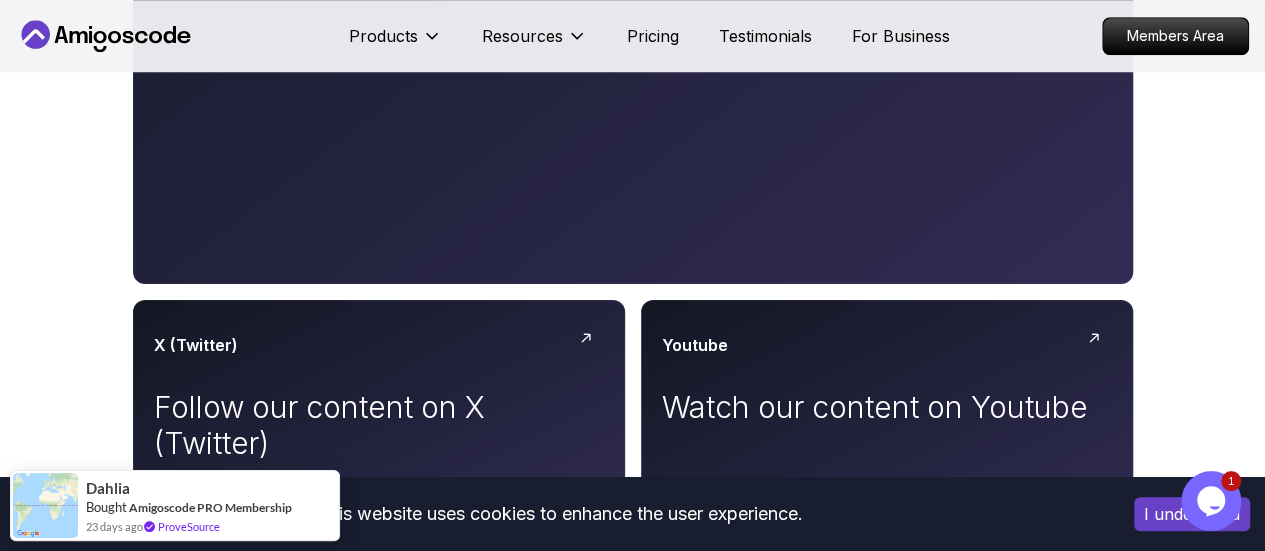 scroll, scrollTop: 800, scrollLeft: 0, axis: vertical 